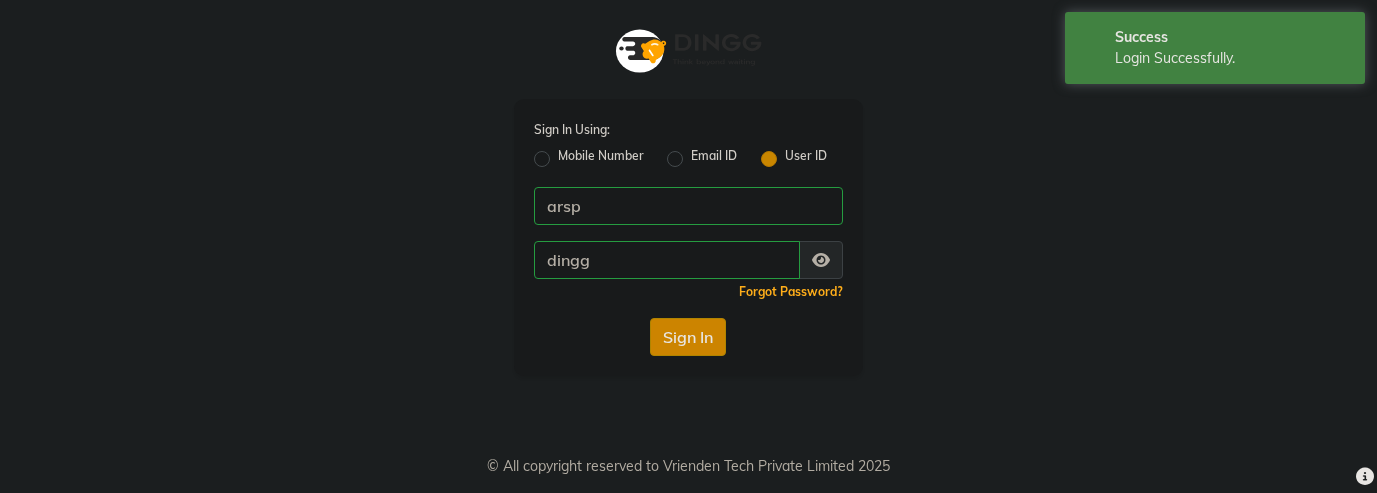scroll, scrollTop: 0, scrollLeft: 0, axis: both 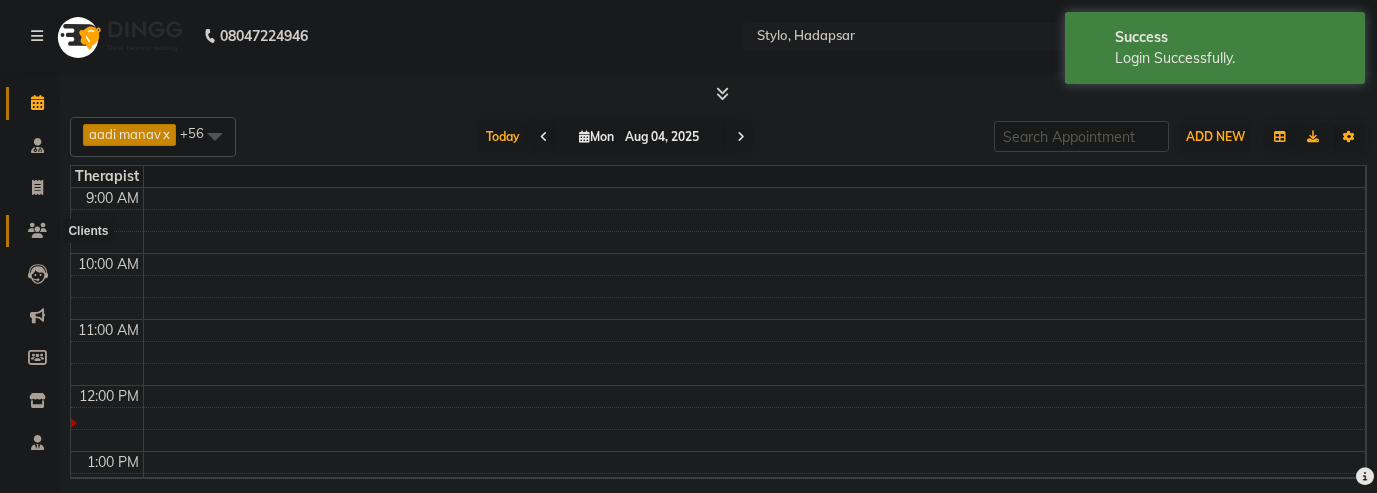 click 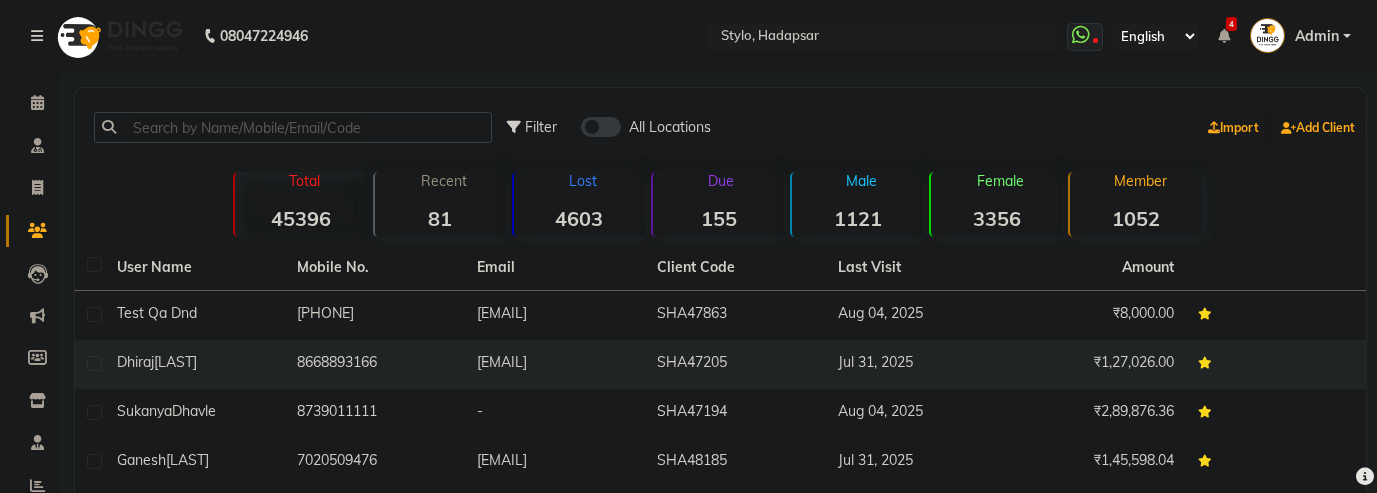 click on "[LAST]" 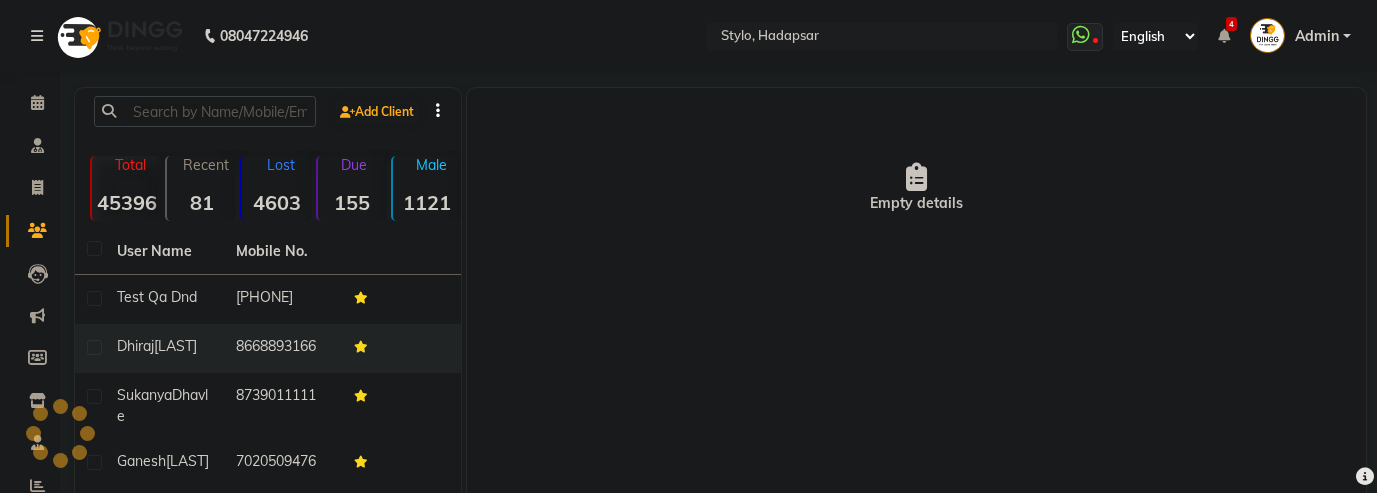 click on "[FIRST]  [LAST]" 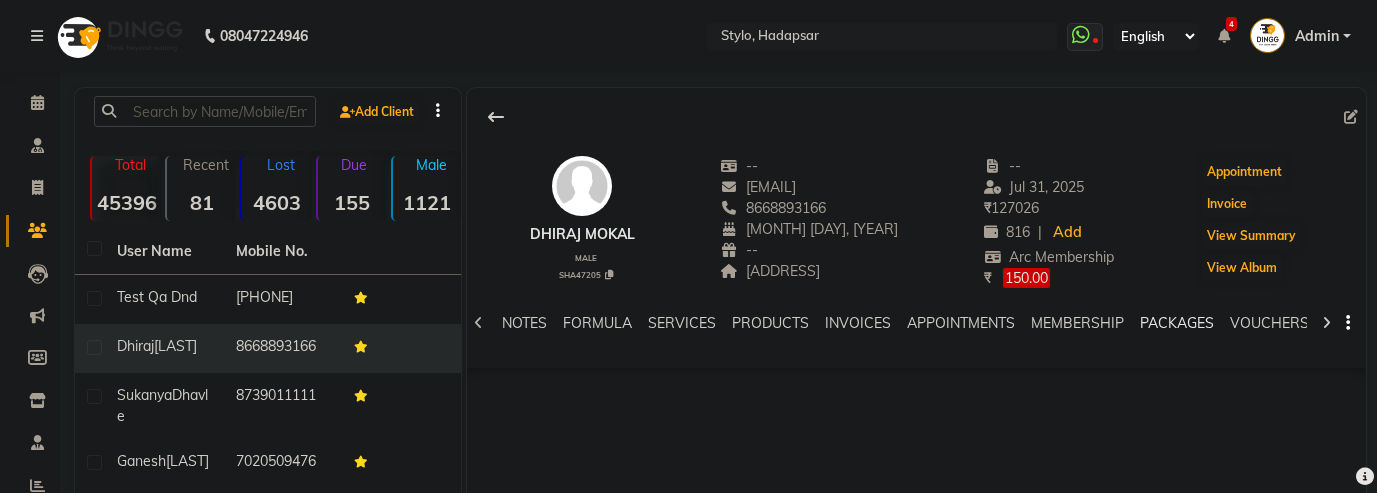 click on "PACKAGES" 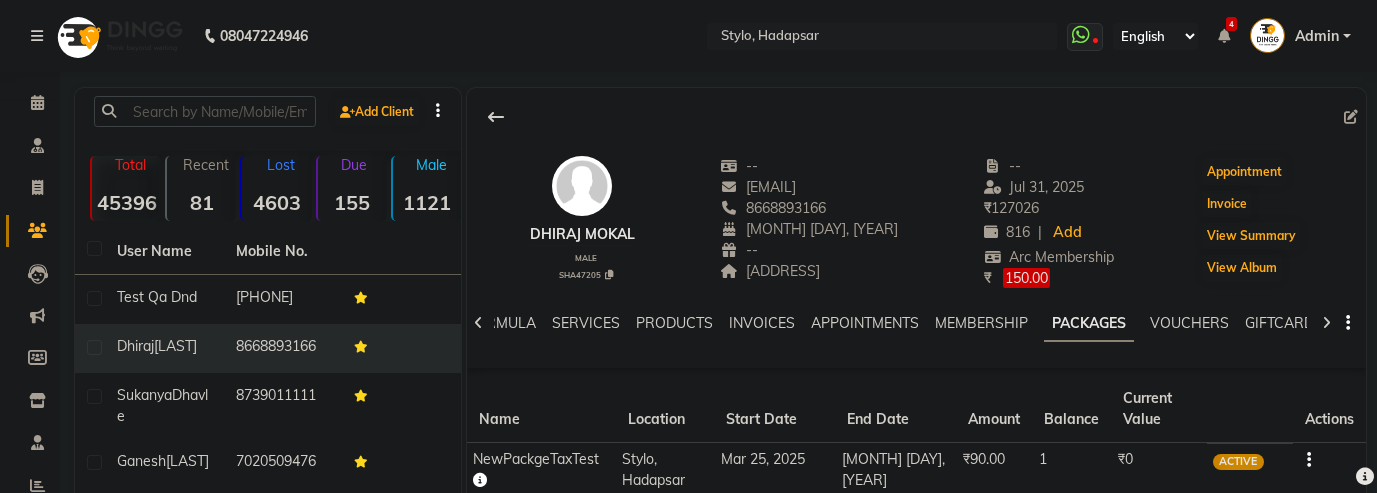 scroll, scrollTop: 84, scrollLeft: 0, axis: vertical 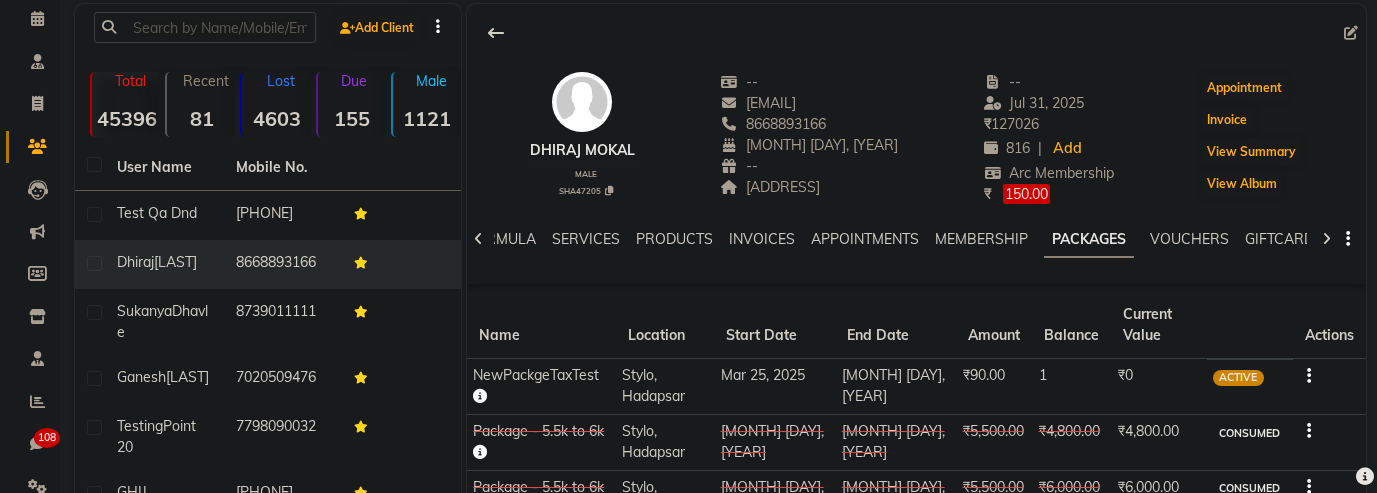 click 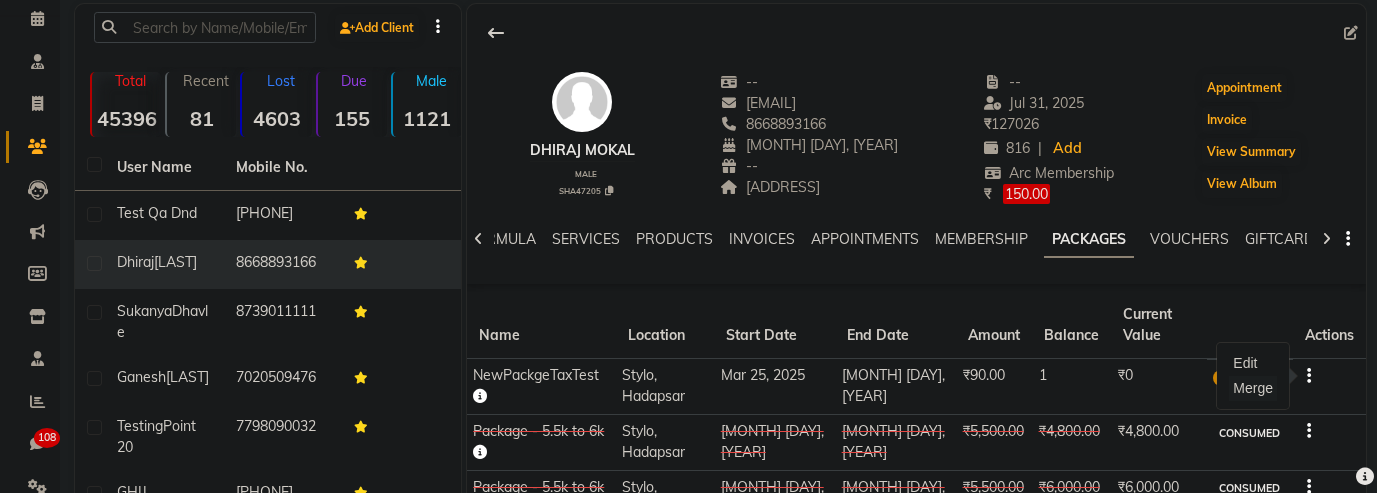 click on "Merge" at bounding box center (1253, 388) 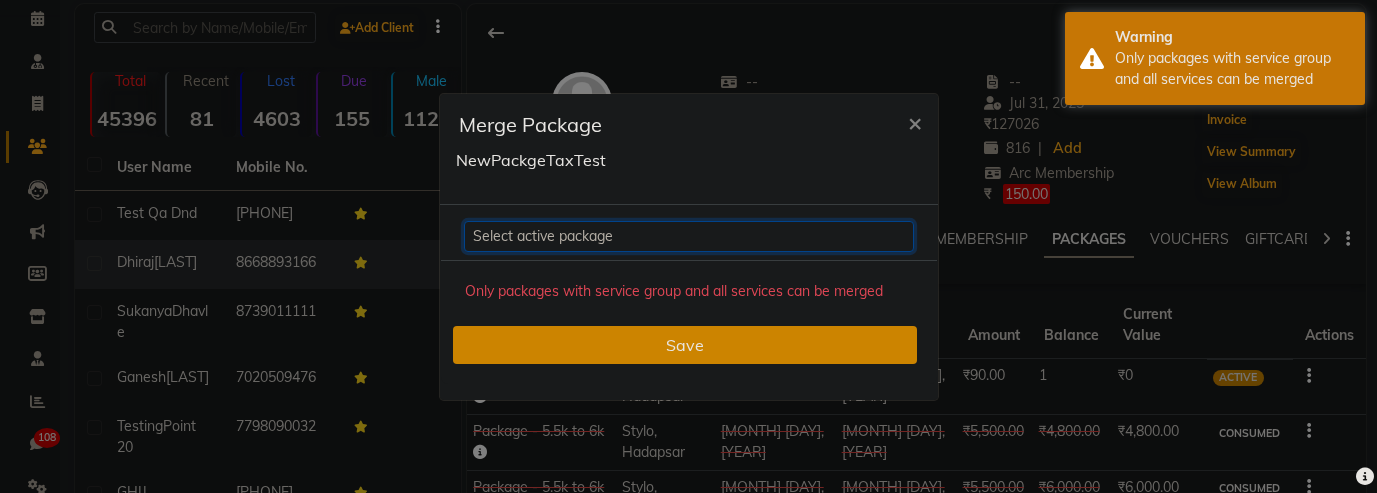 click on "Select active package" 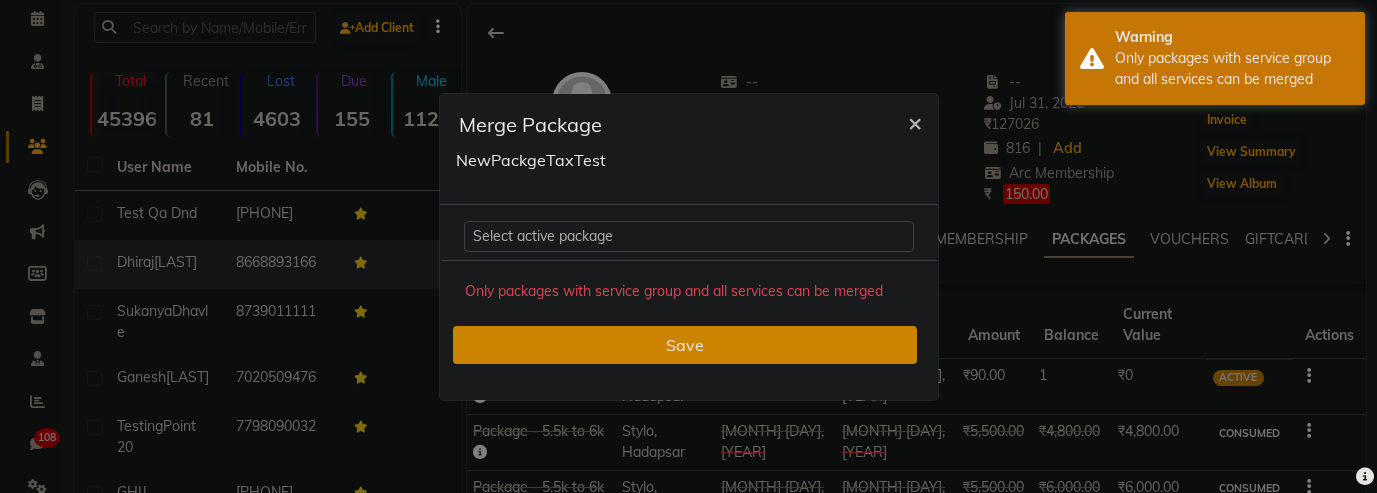 click on "×" 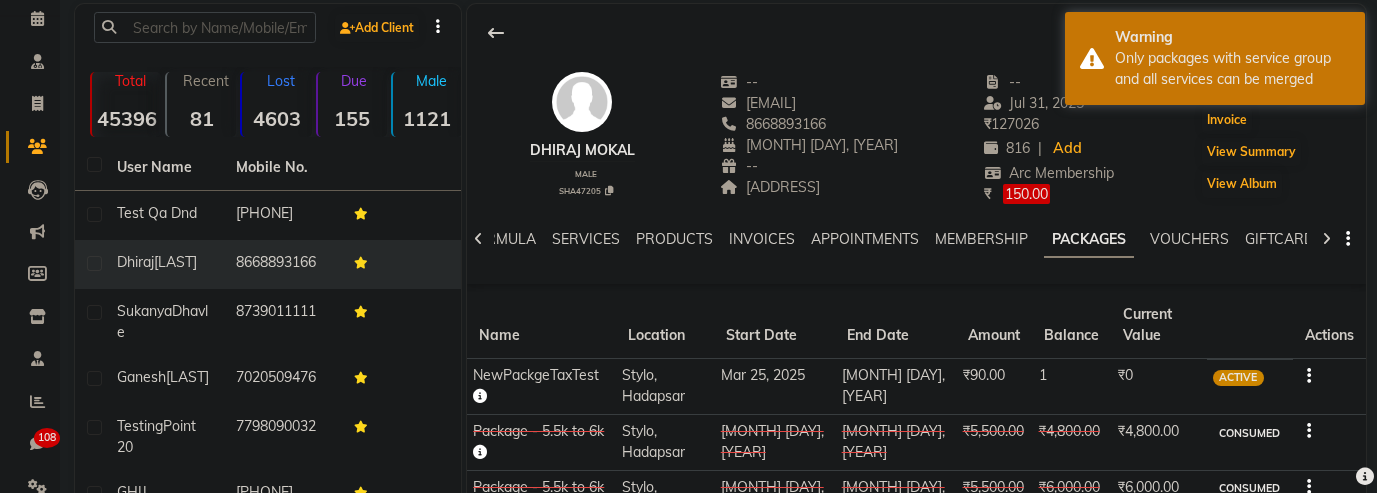 click 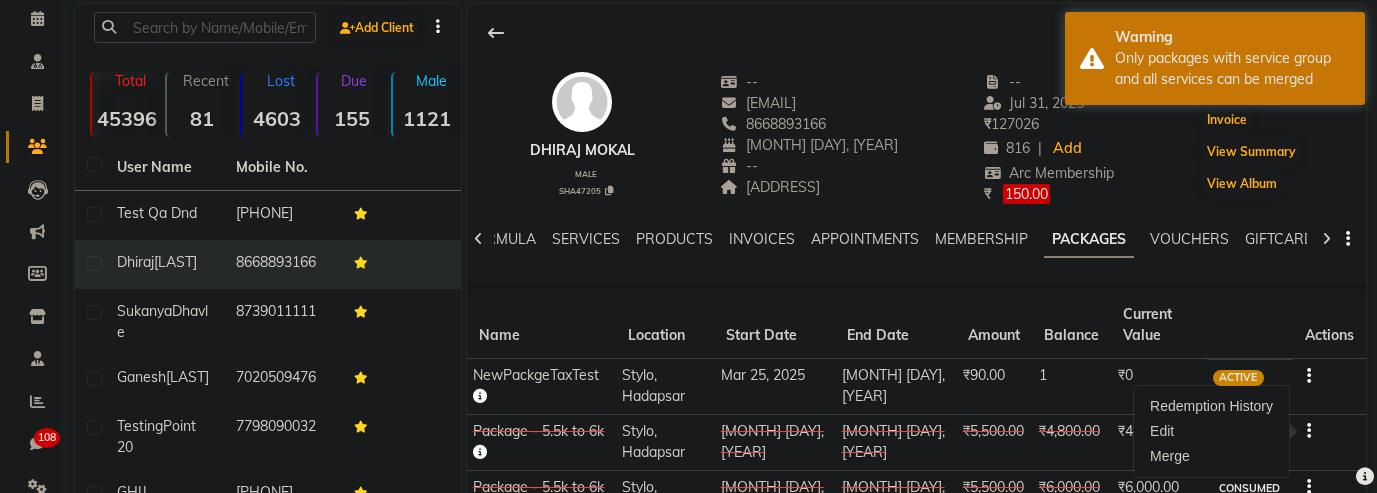 click 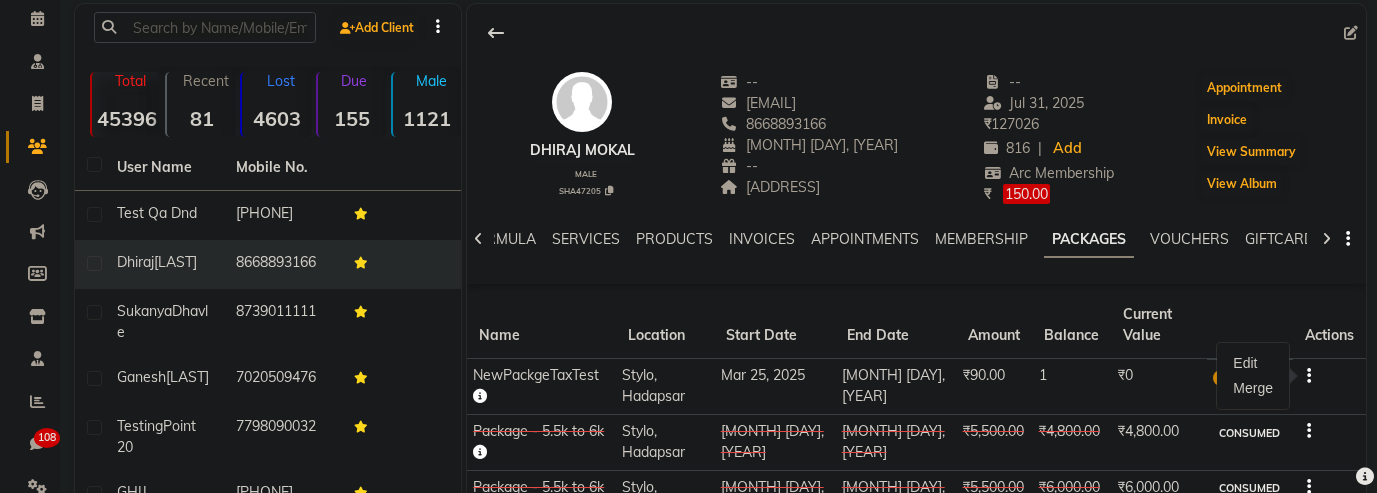 click on "[FIRST] [LAST]   male  [LICENSE]   --   [EMAIL]  [PHONE]  [MONTH] [DAY], [YEAR]  --  [ADDRESS]  -- [MONTH] [DAY], [YEAR] ₹    [NUMBER]  [BRAND] ₹     [PRICE]  Appointment   Invoice  View Summary  View Album  NOTES FORMULA SERVICES PRODUCTS INVOICES APPOINTMENTS MEMBERSHIP PACKAGES VOUCHERS GIFTCARDS POINTS FORMS FAMILY CARDS WALLET" 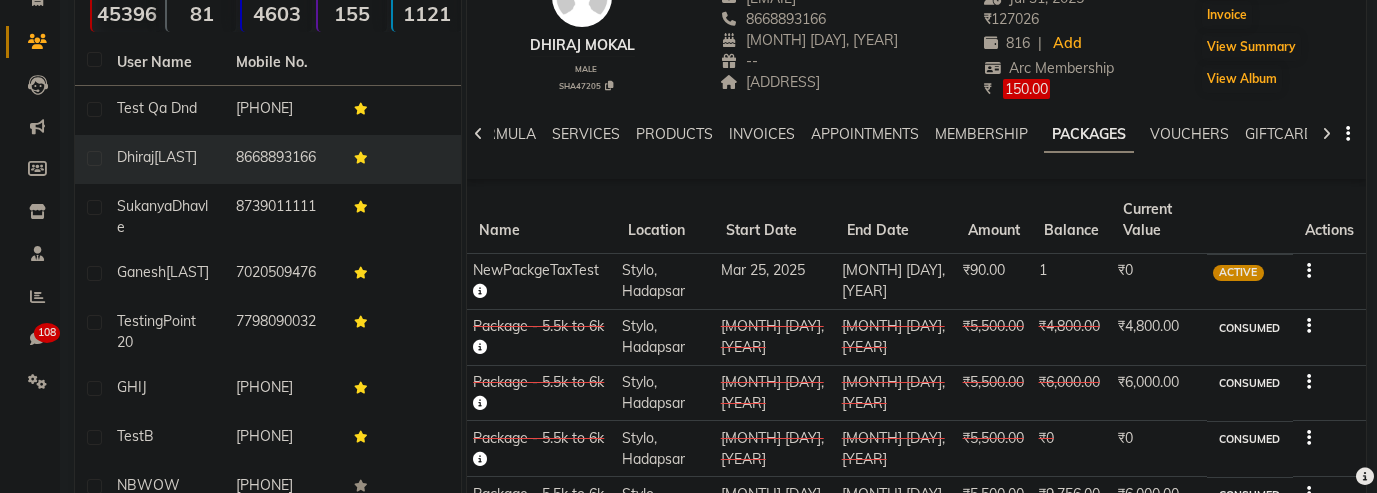 scroll, scrollTop: 204, scrollLeft: 0, axis: vertical 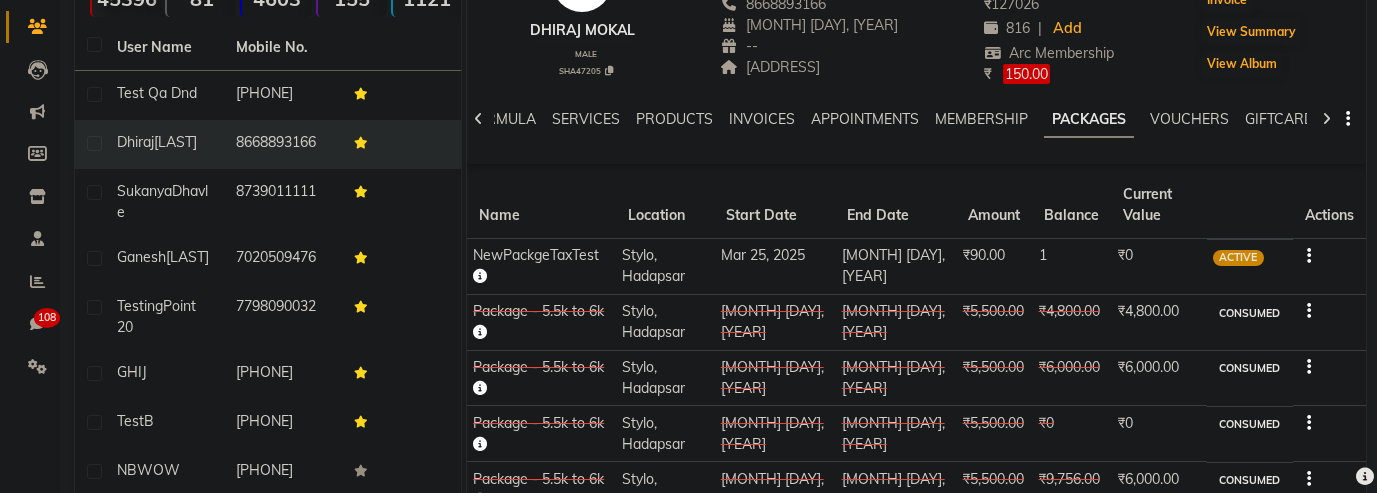 click 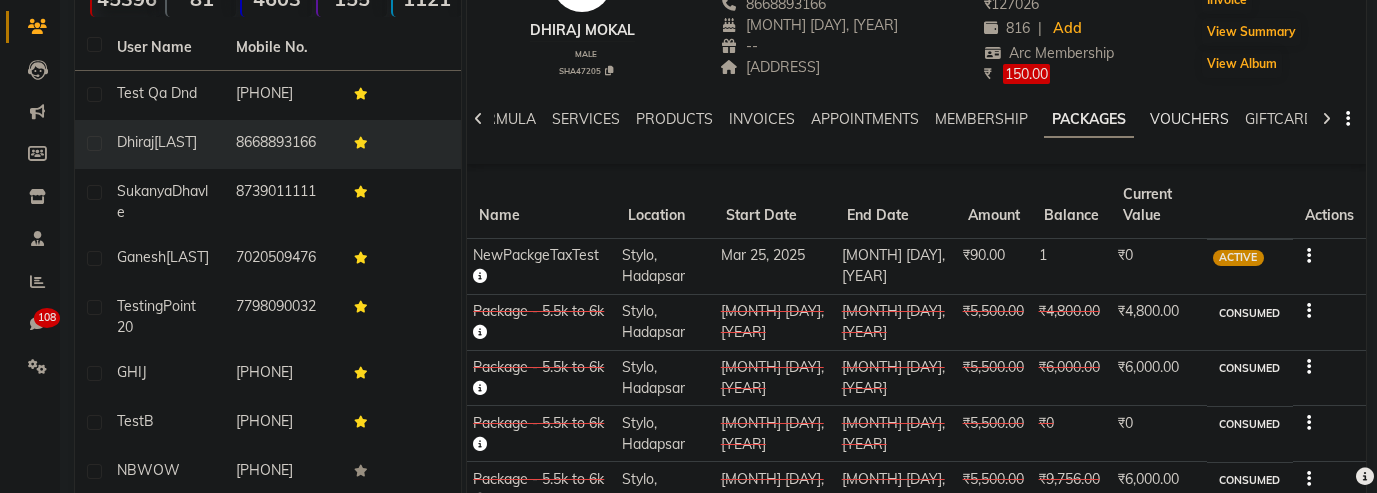 click on "VOUCHERS" 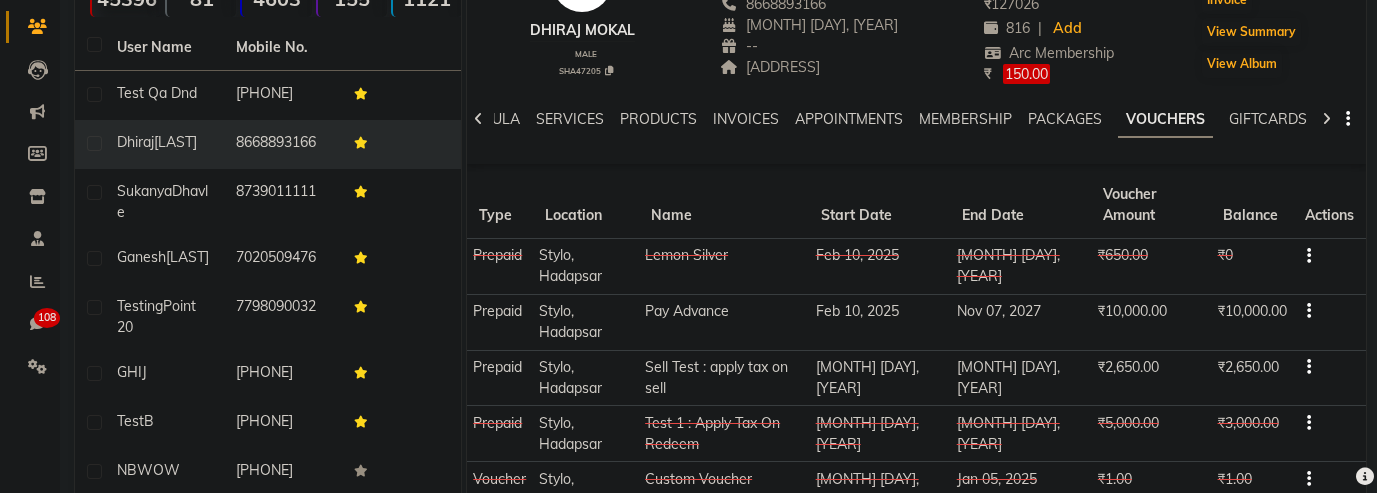 scroll, scrollTop: 0, scrollLeft: 182, axis: horizontal 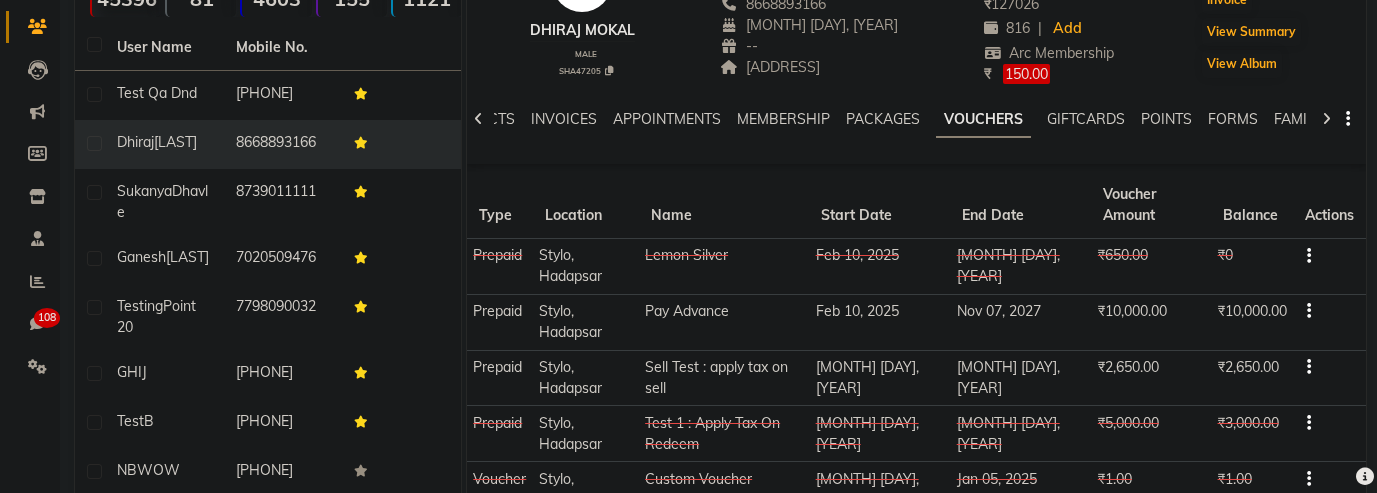 click 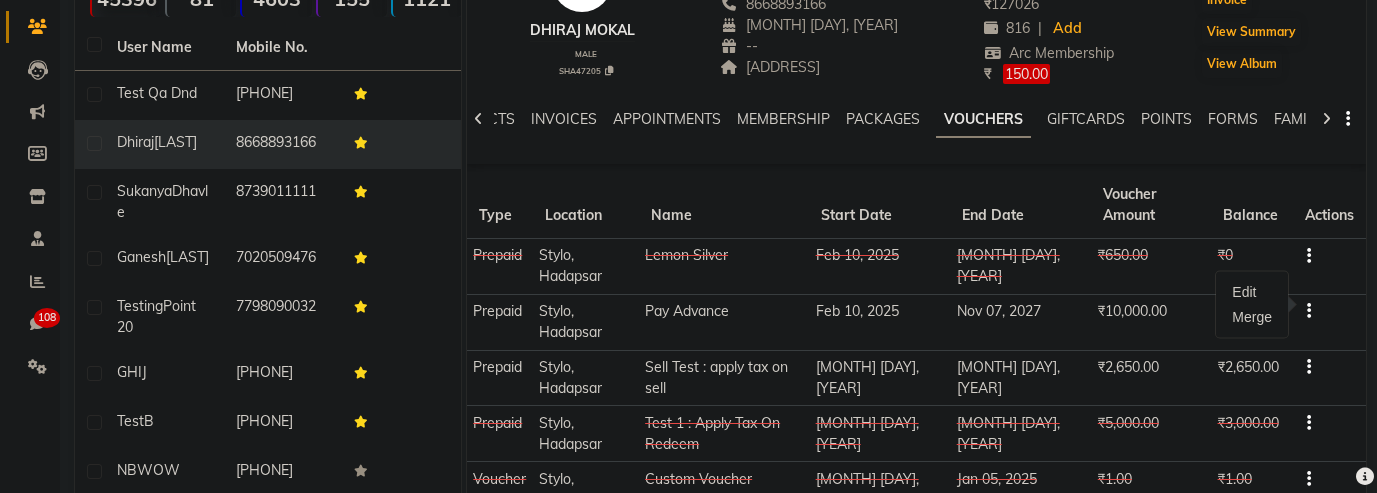 click 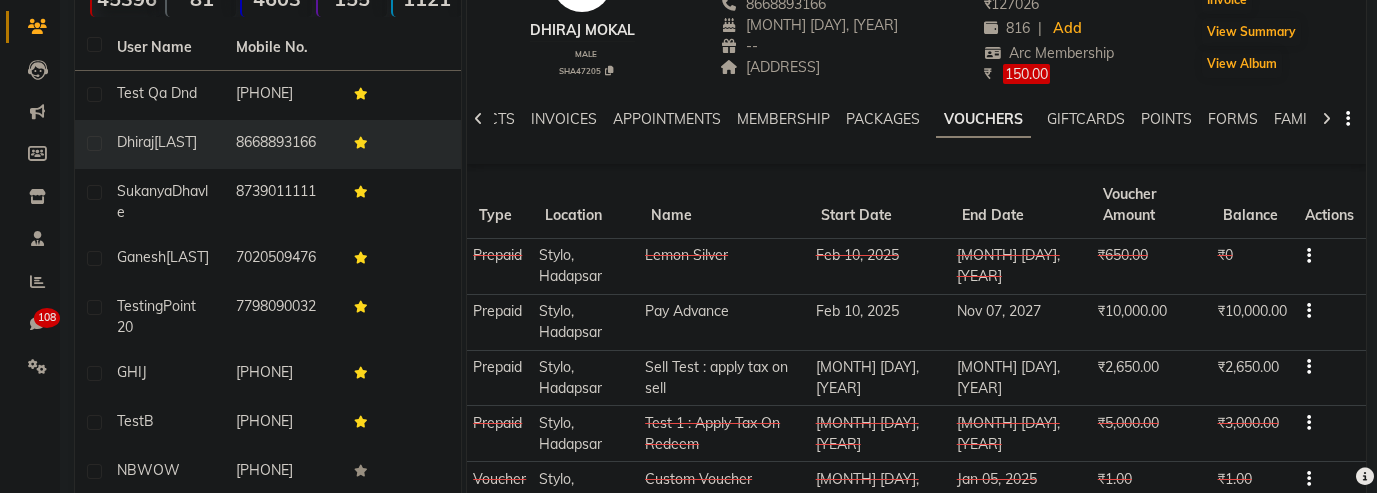 click on "page  2" 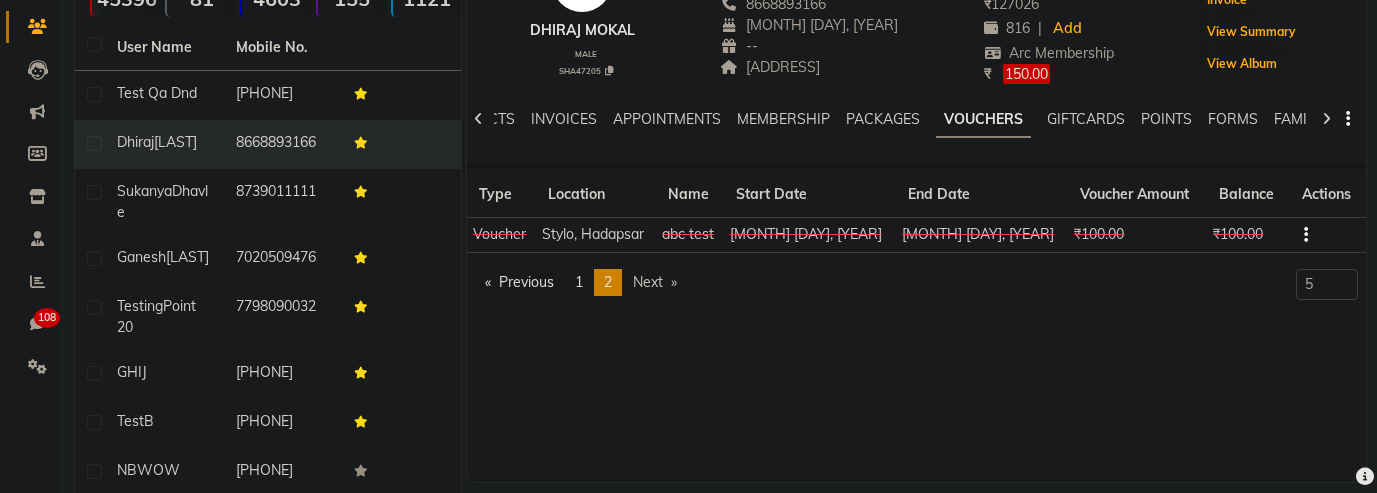 click 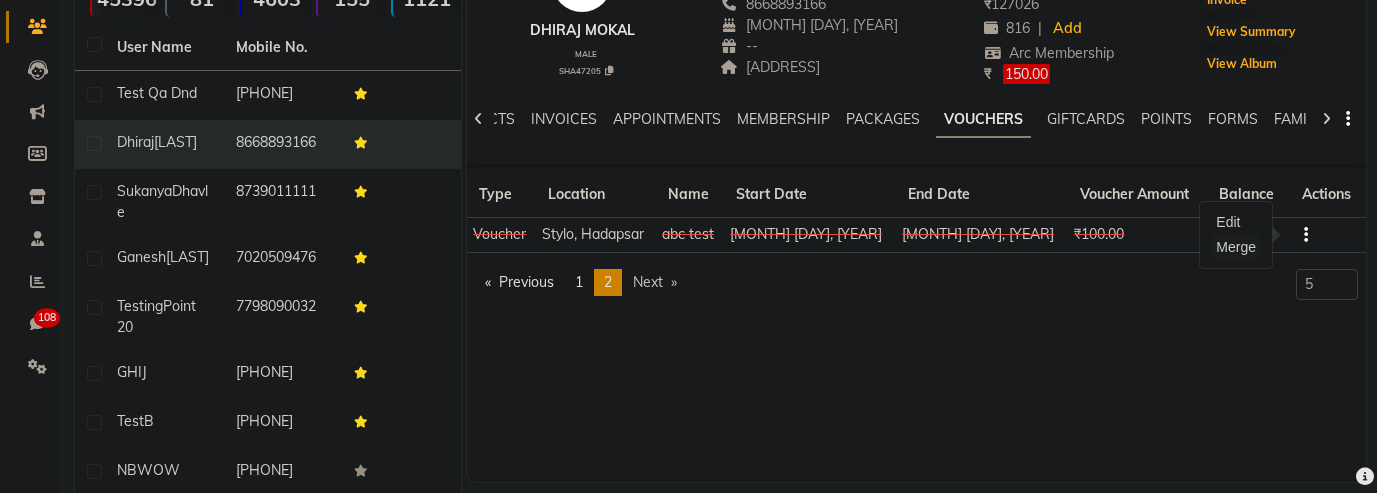 click on "Merge" at bounding box center (1236, 247) 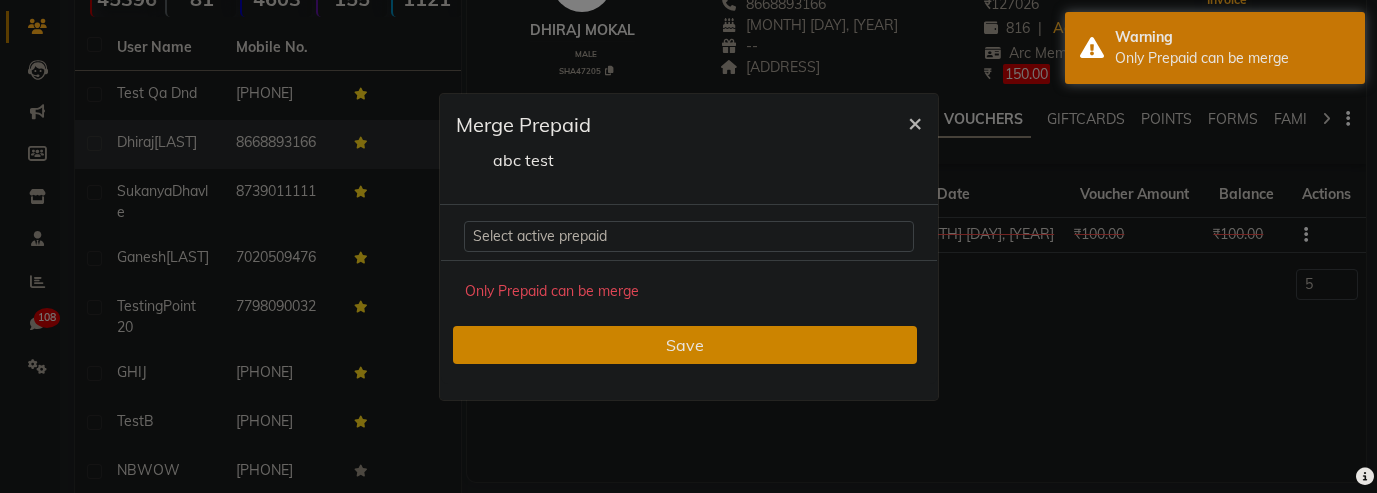 click on "×" 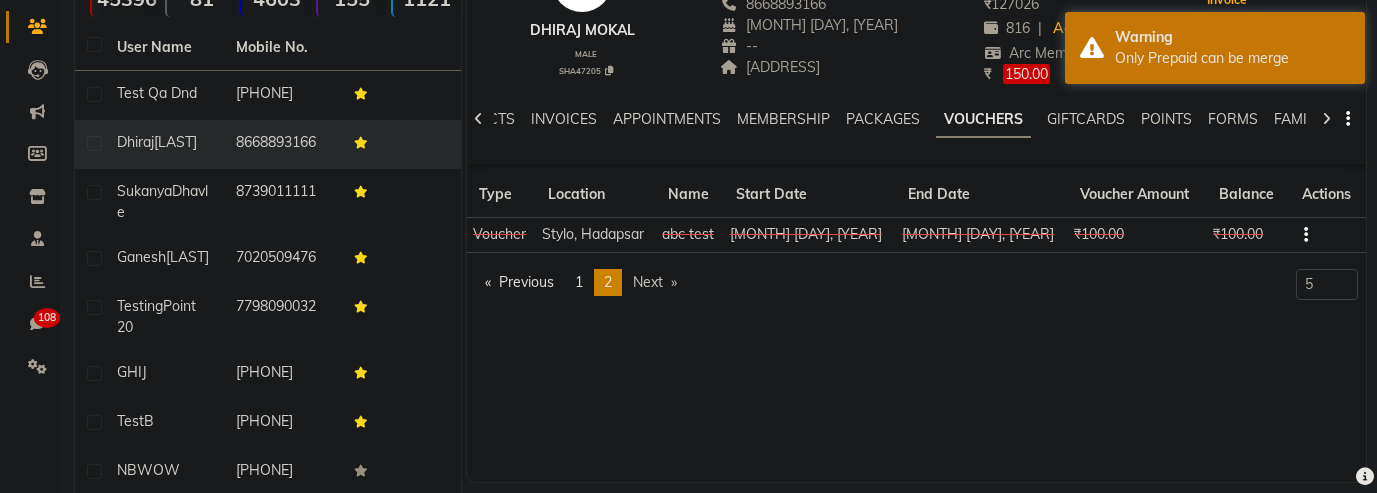 click 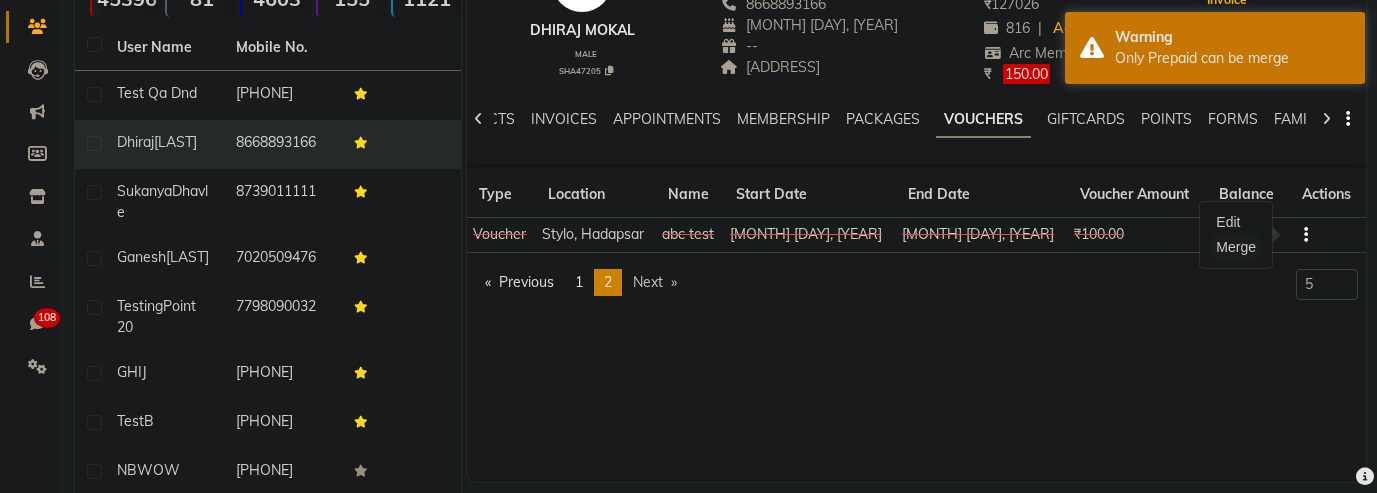click on "Merge" at bounding box center [1236, 247] 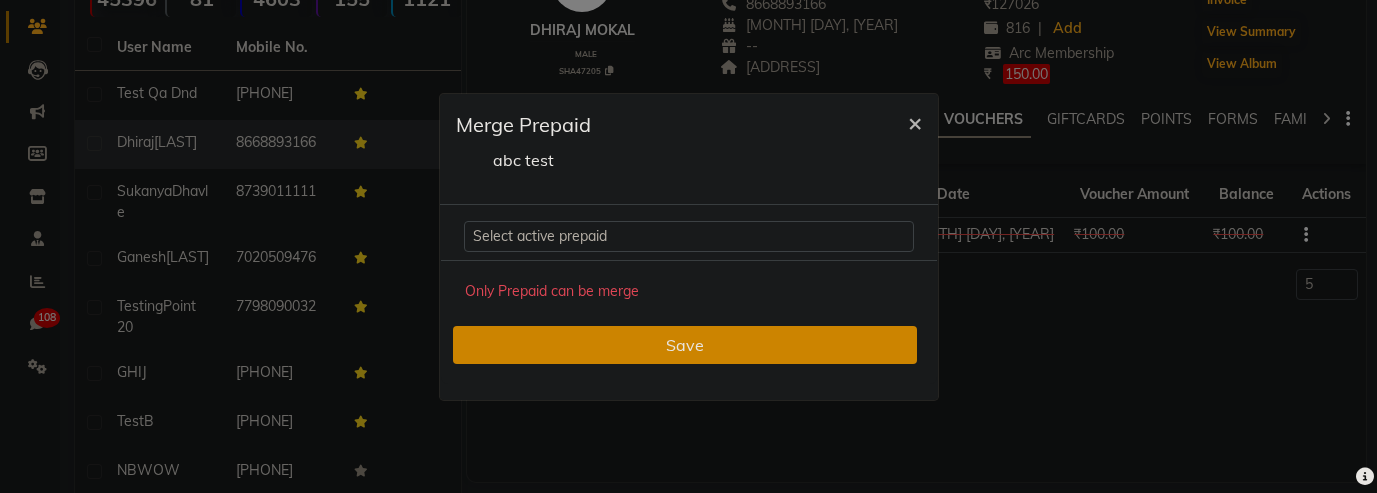 click on "×" 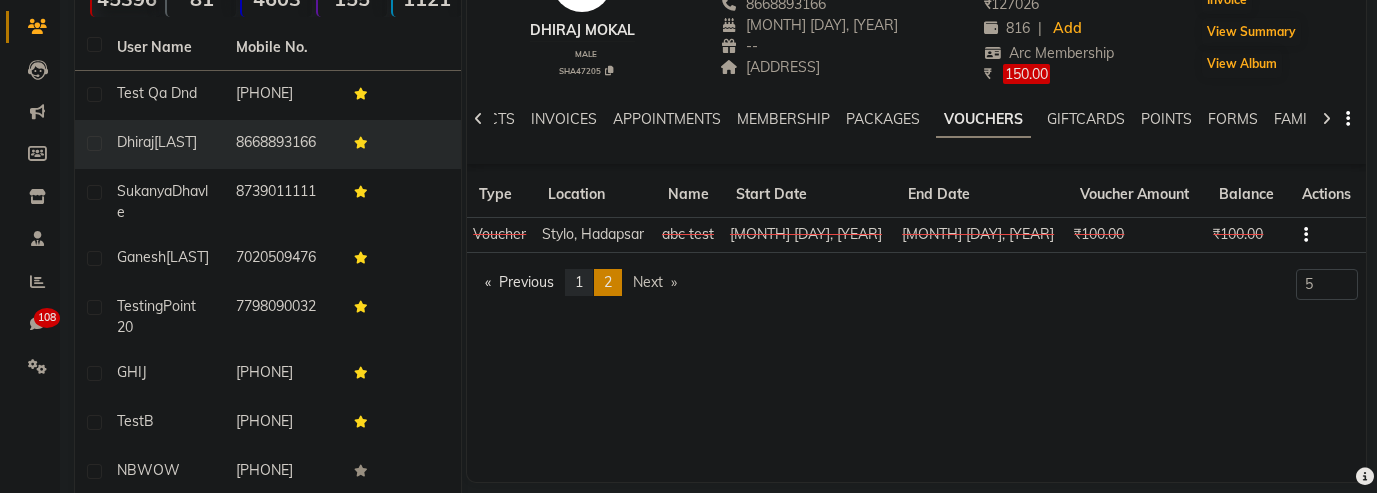 click on "1" 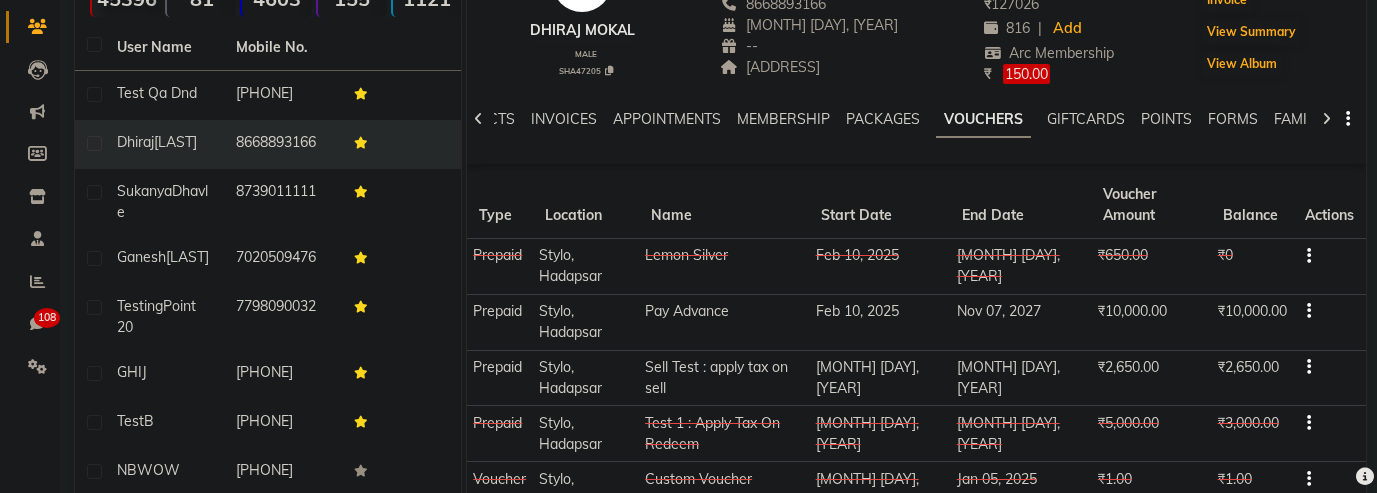 click 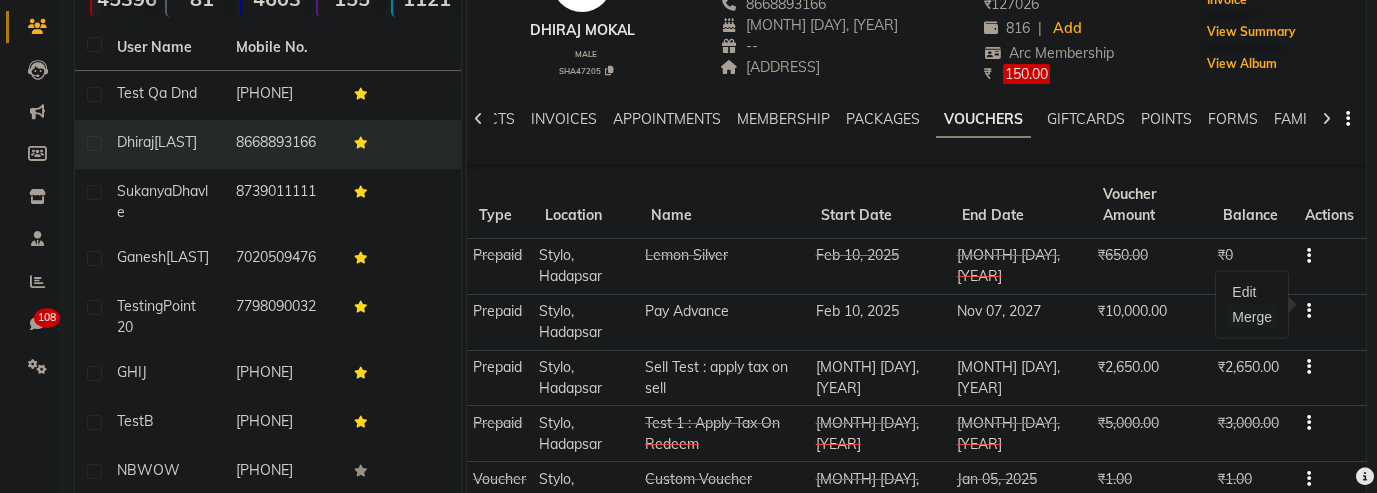 click on "Merge" at bounding box center (1252, 317) 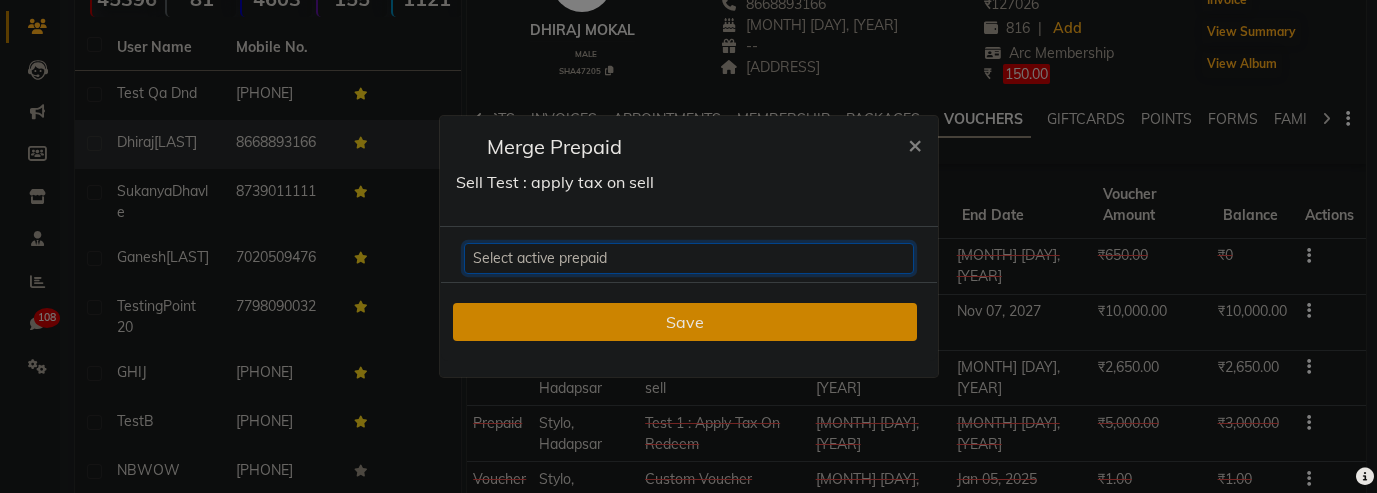 click on "Select active prepaid  Pay Advance Balance: 10000" 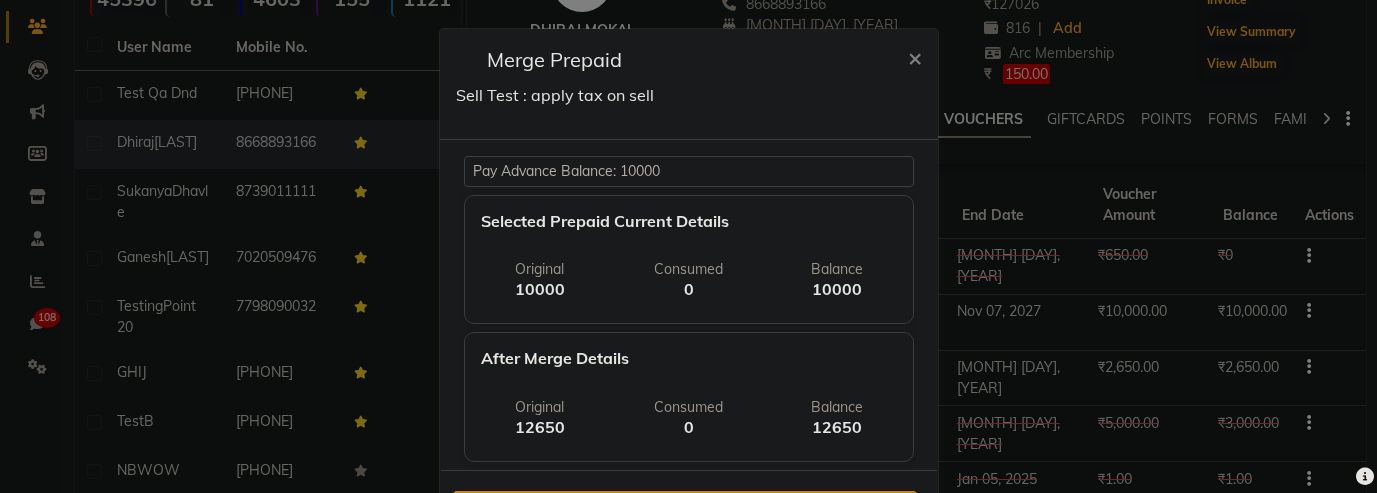 scroll, scrollTop: 101, scrollLeft: 0, axis: vertical 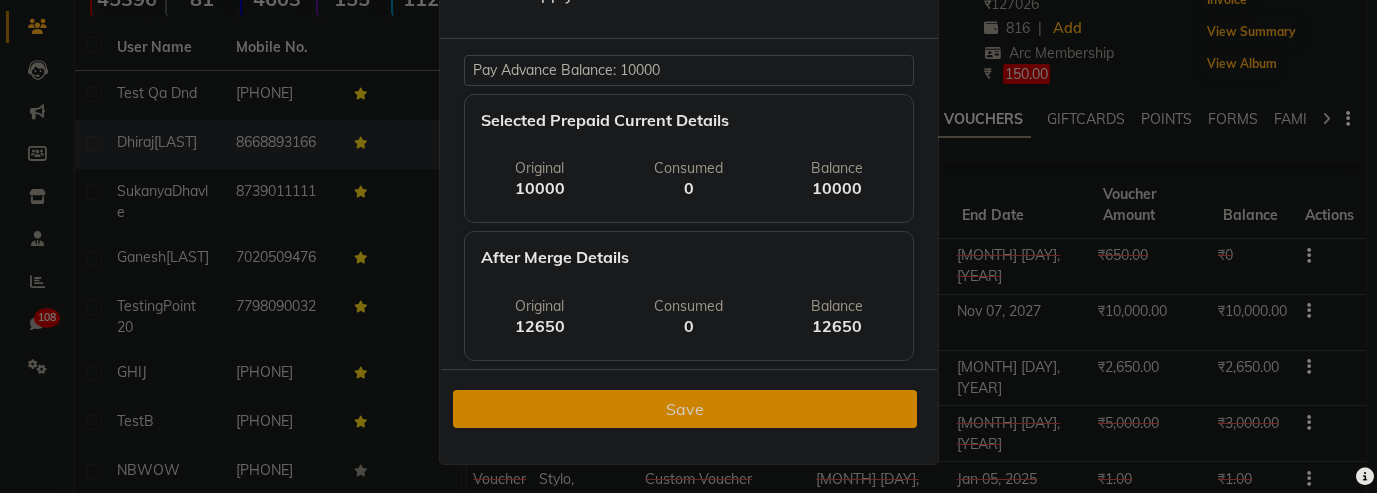click on "Save" at bounding box center (685, 409) 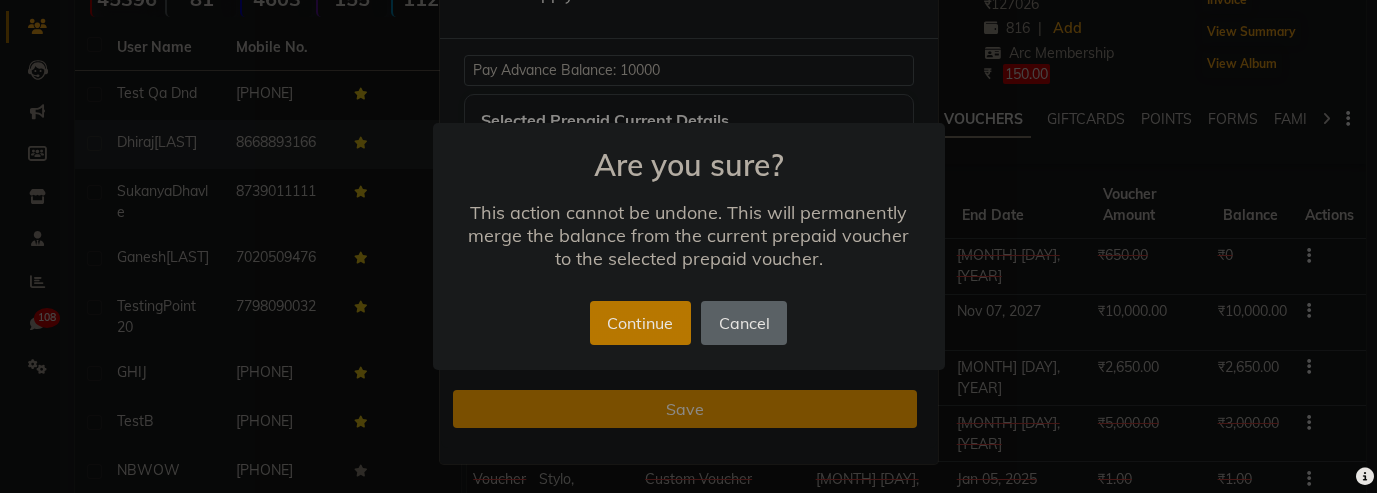 click on "Continue" at bounding box center [640, 323] 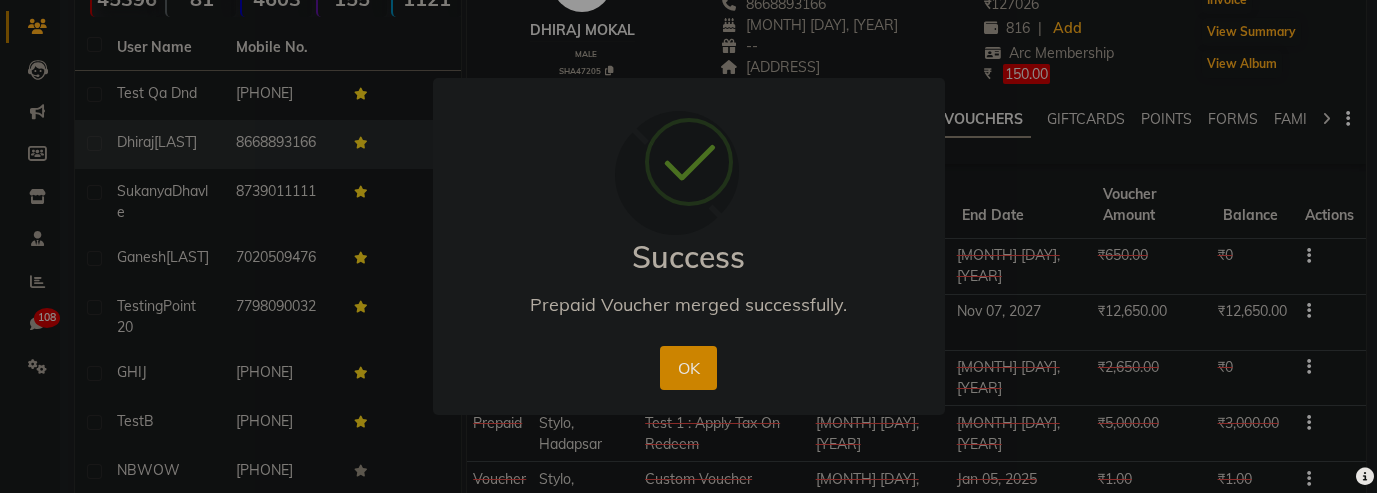 click on "×
Success Prepaid Voucher merged successfully. OK No Cancel" at bounding box center [689, 247] 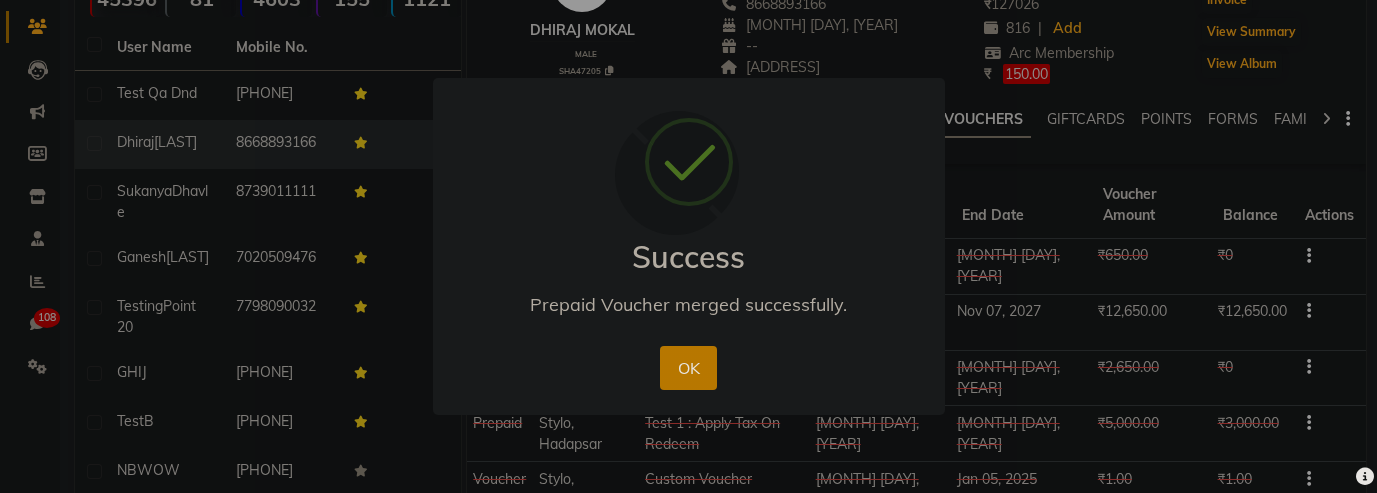 click on "OK" at bounding box center (688, 368) 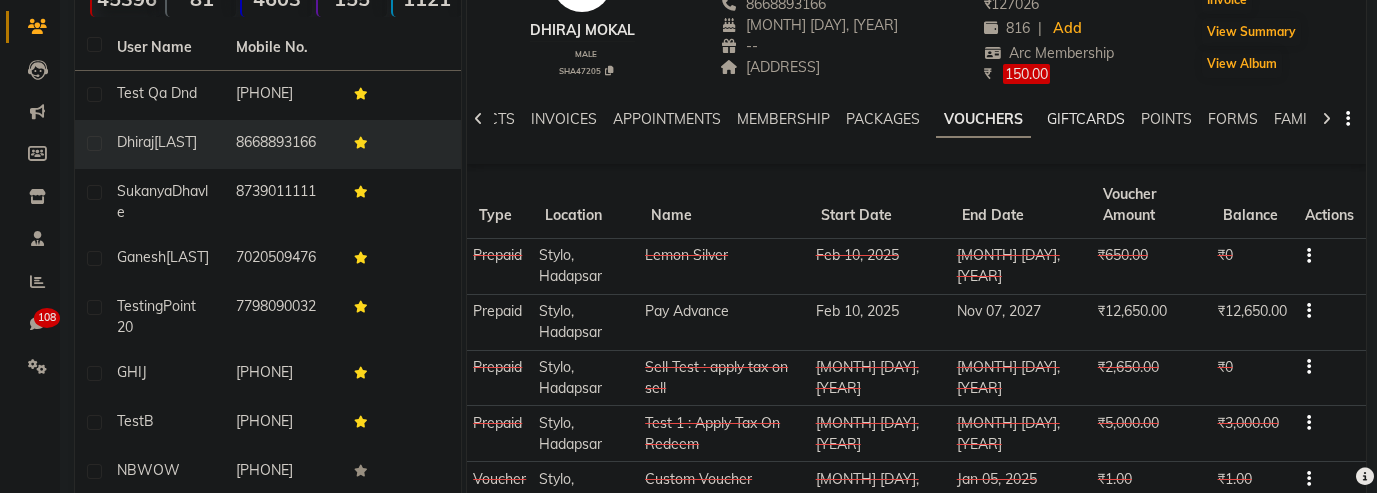 click on "GIFTCARDS" 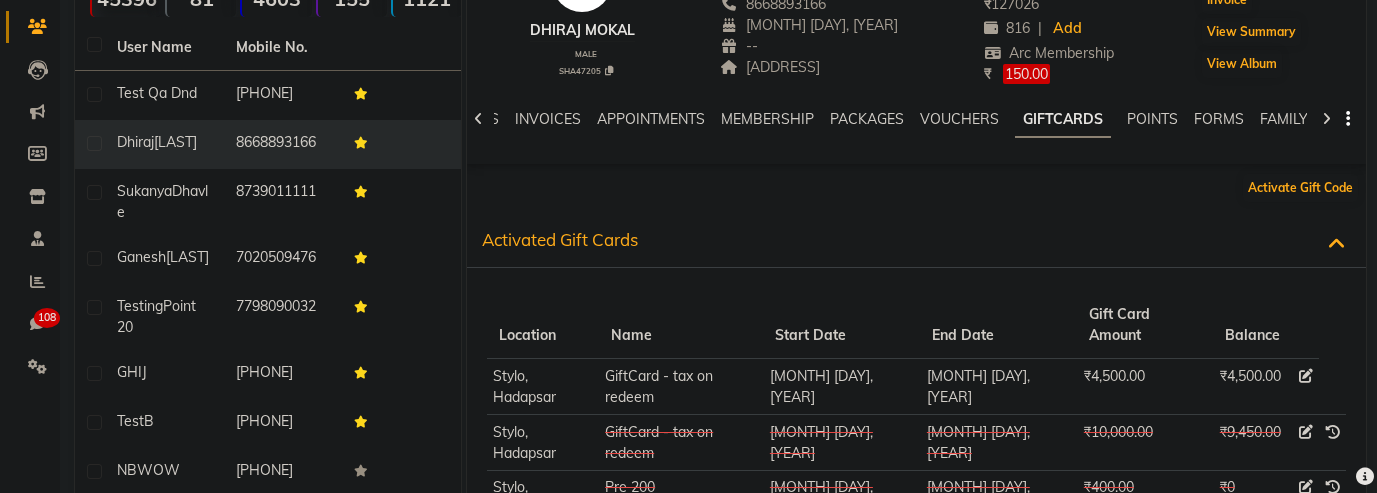 click at bounding box center (1306, 376) 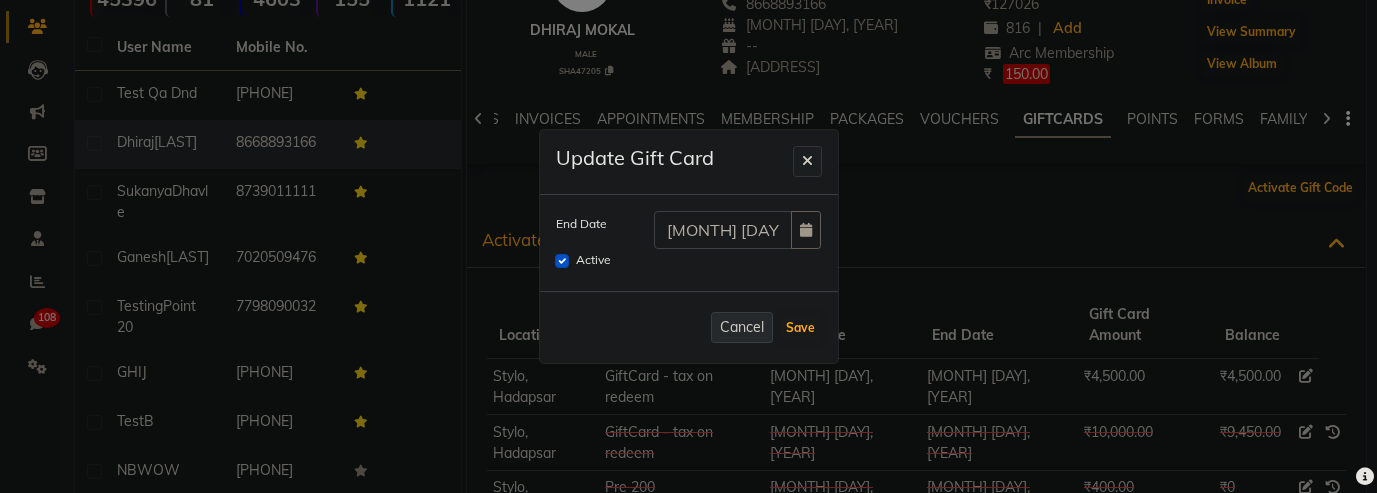 click on "Cancel" 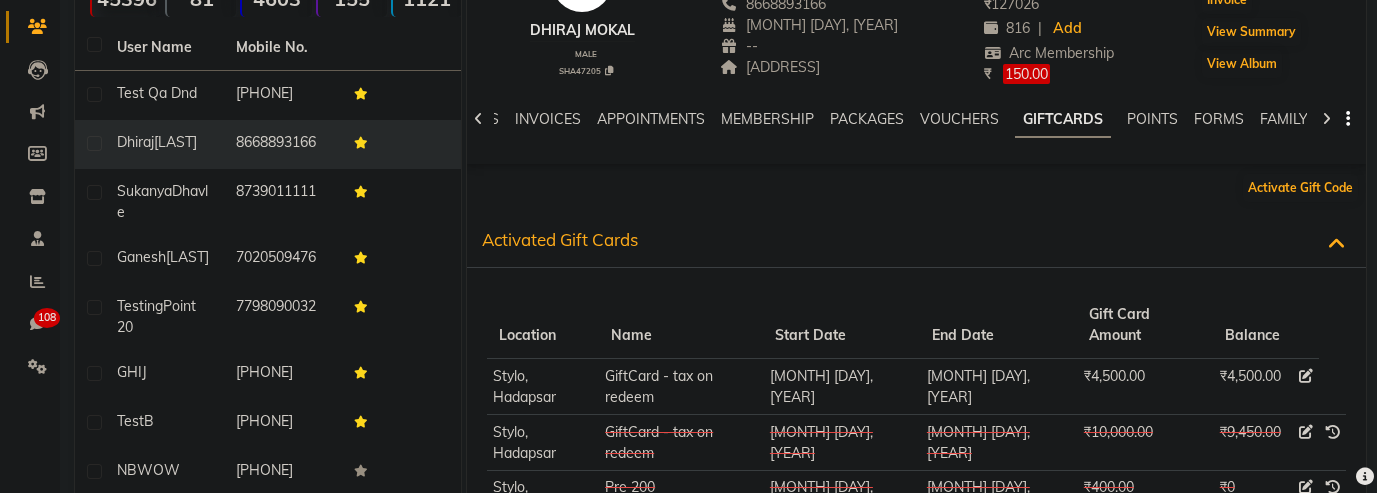 type 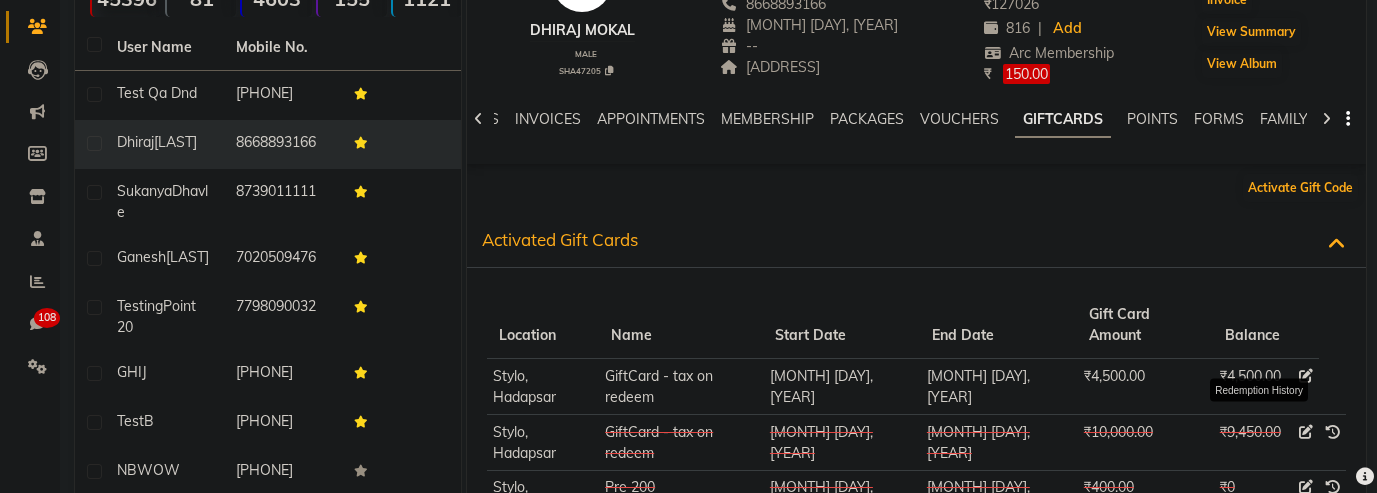 click at bounding box center (1333, 432) 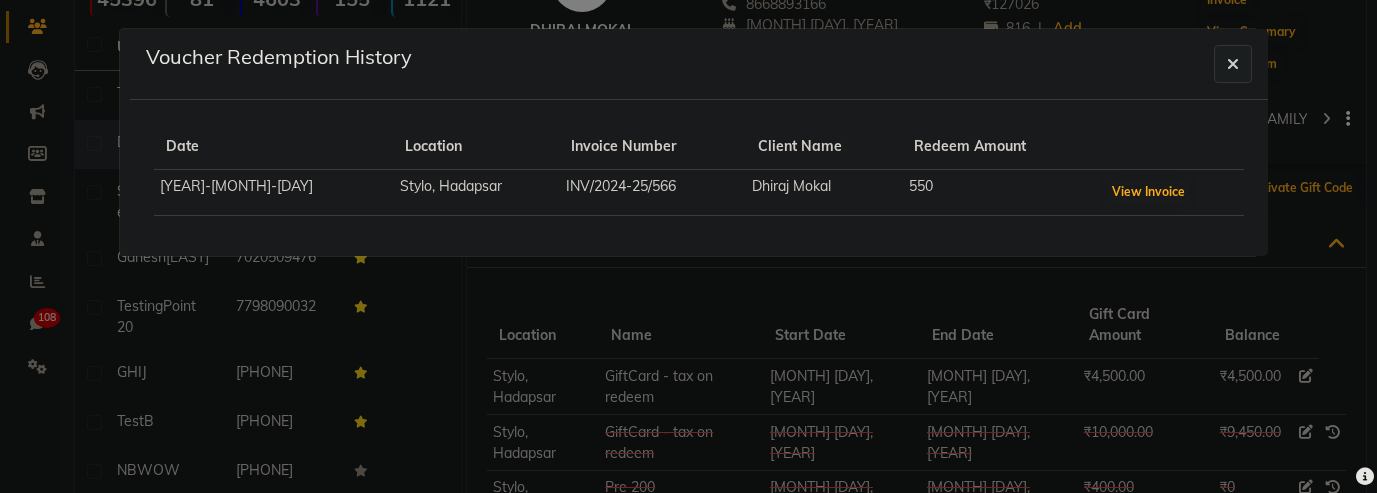 click on "Voucher Redemption History" 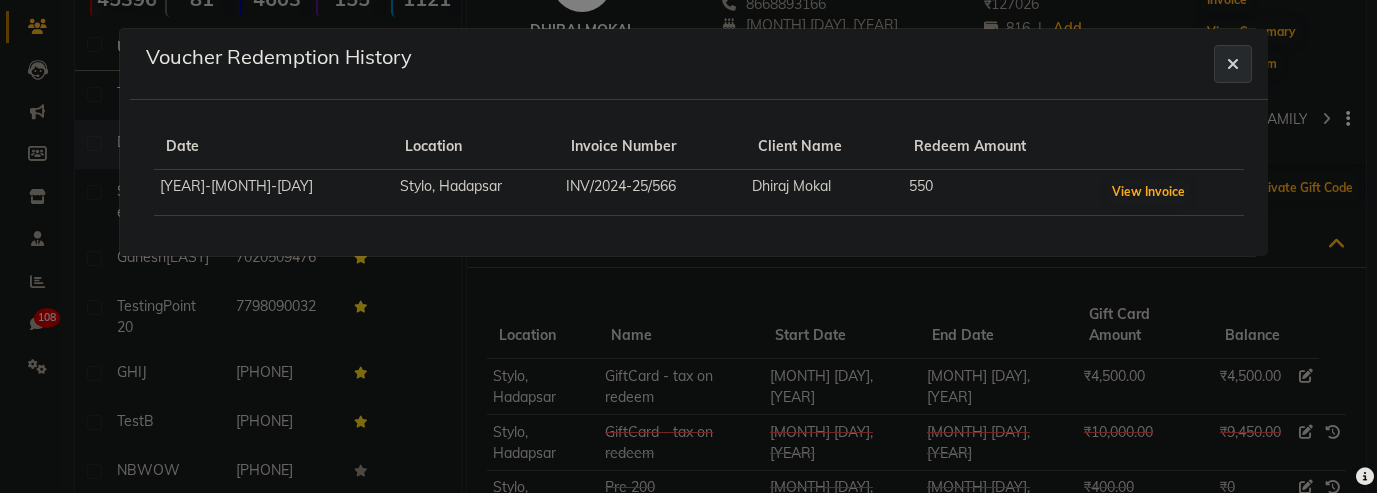 click 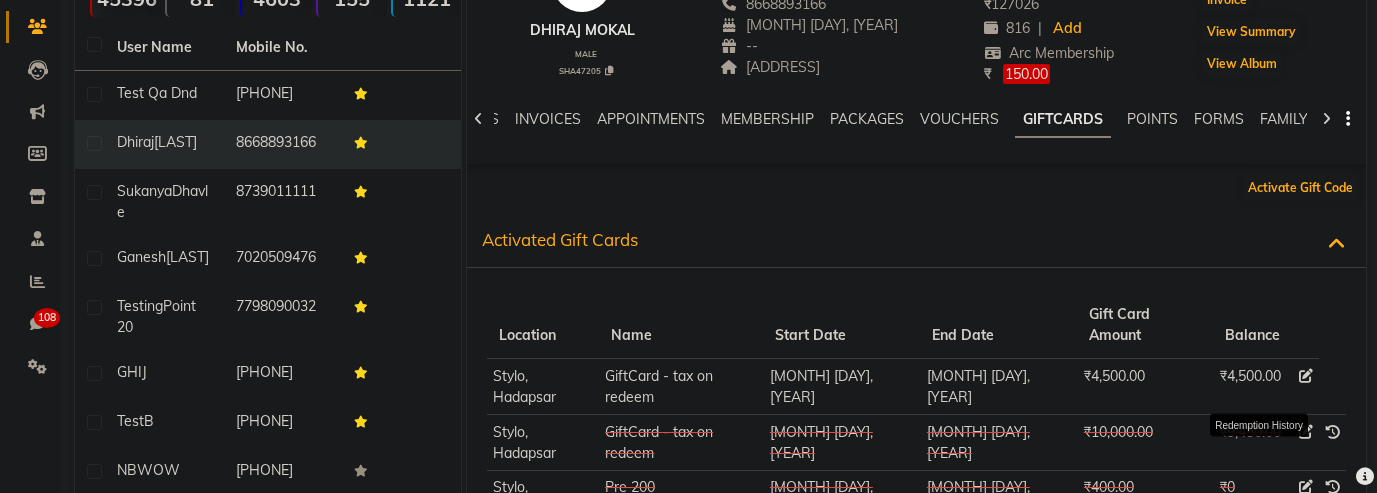 click at bounding box center (1333, 487) 